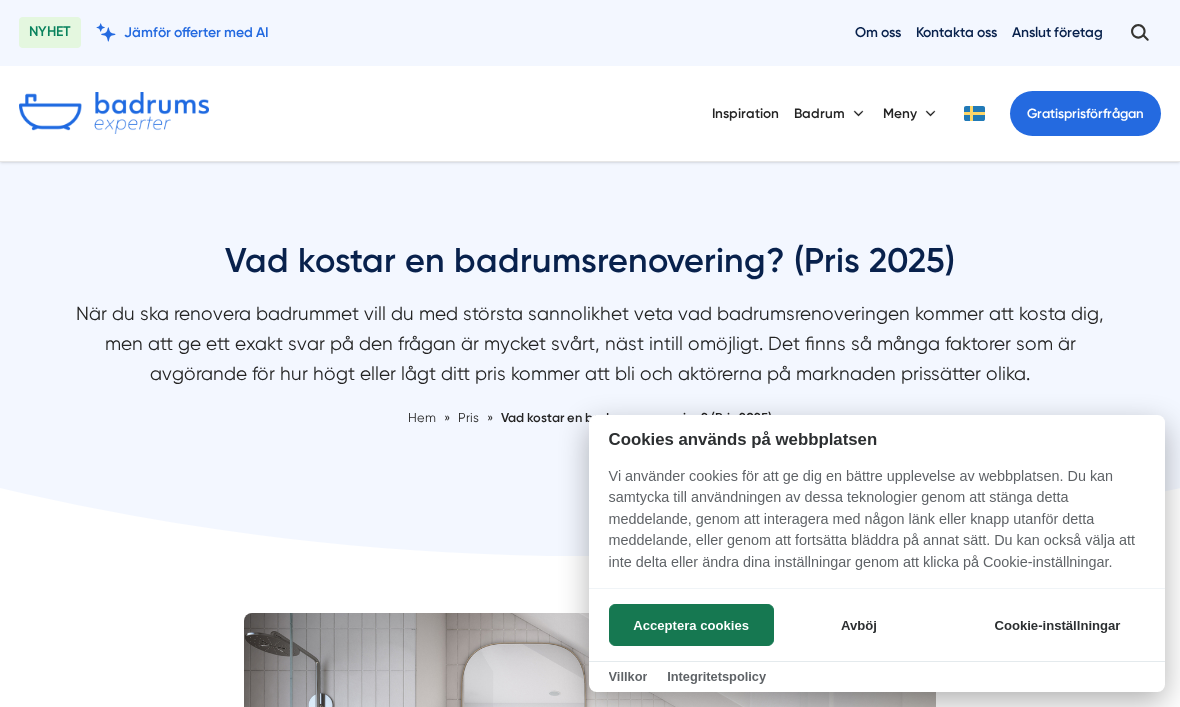 scroll, scrollTop: 0, scrollLeft: 0, axis: both 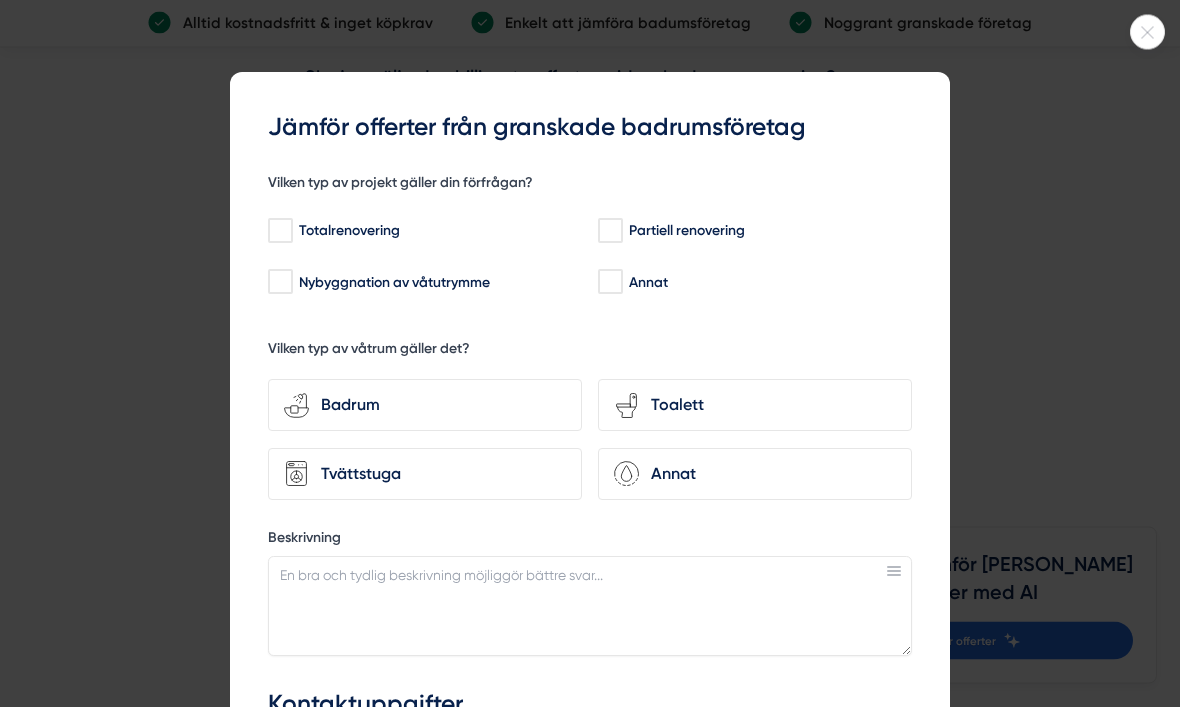 click on "Partiell renovering" at bounding box center (609, 232) 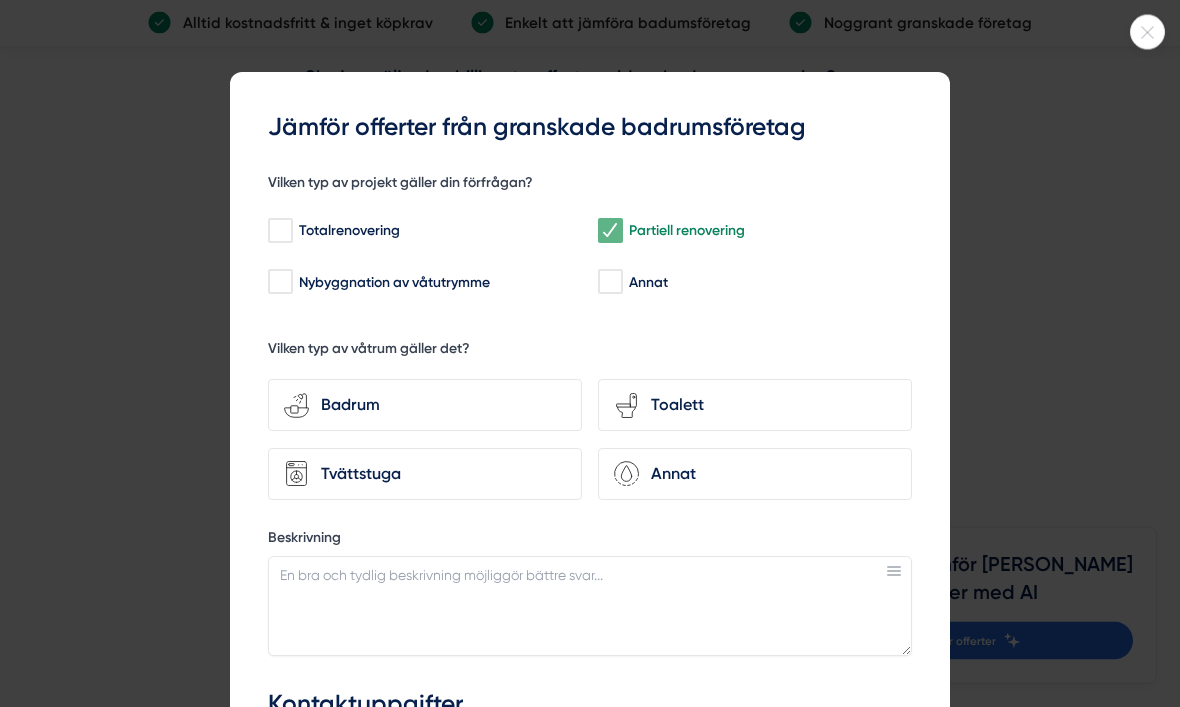 scroll, scrollTop: 5701, scrollLeft: 0, axis: vertical 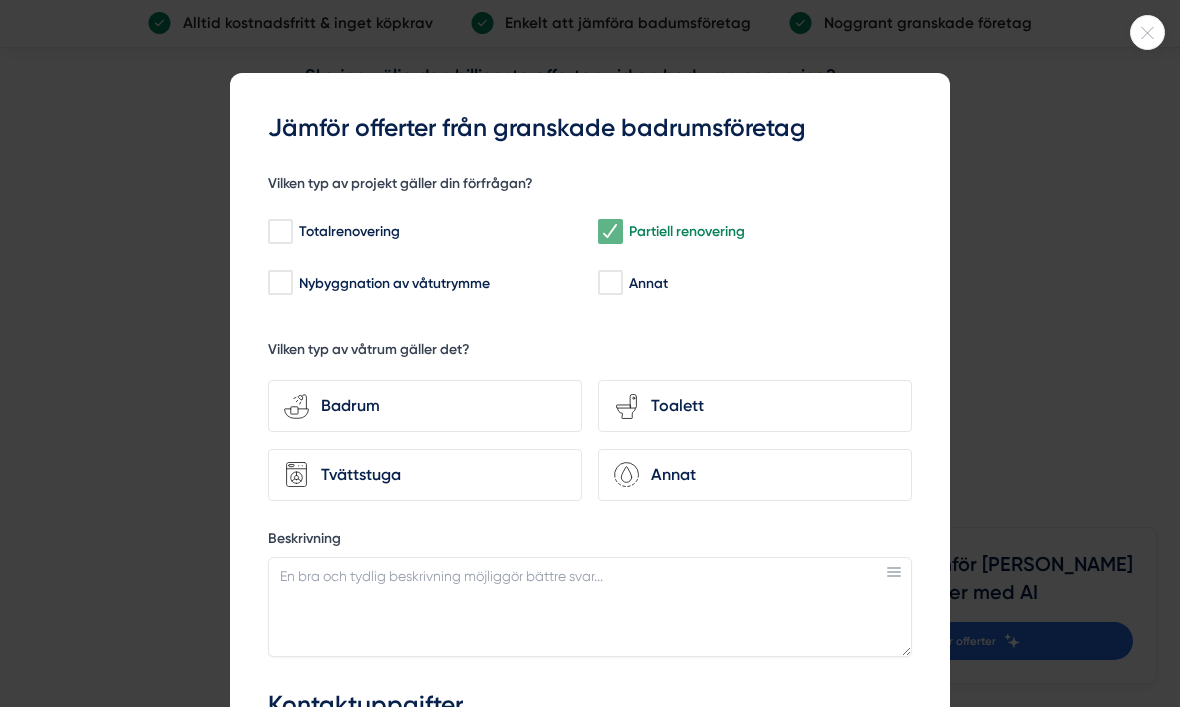 click 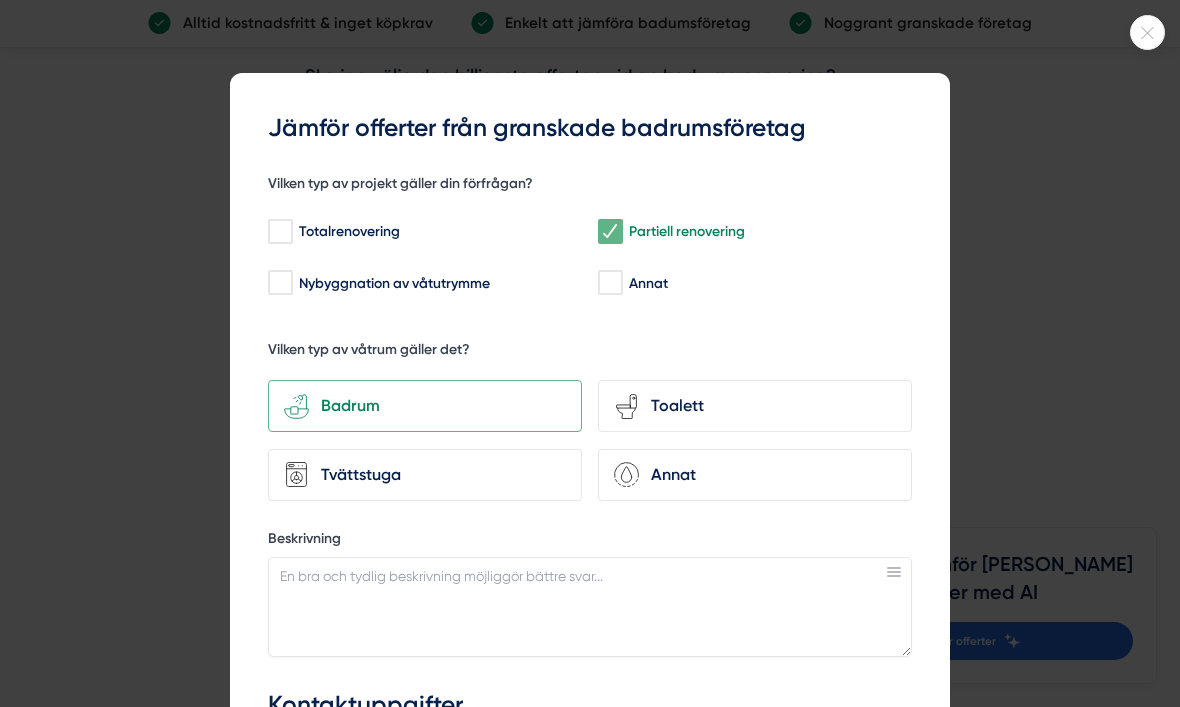 scroll, scrollTop: 0, scrollLeft: 0, axis: both 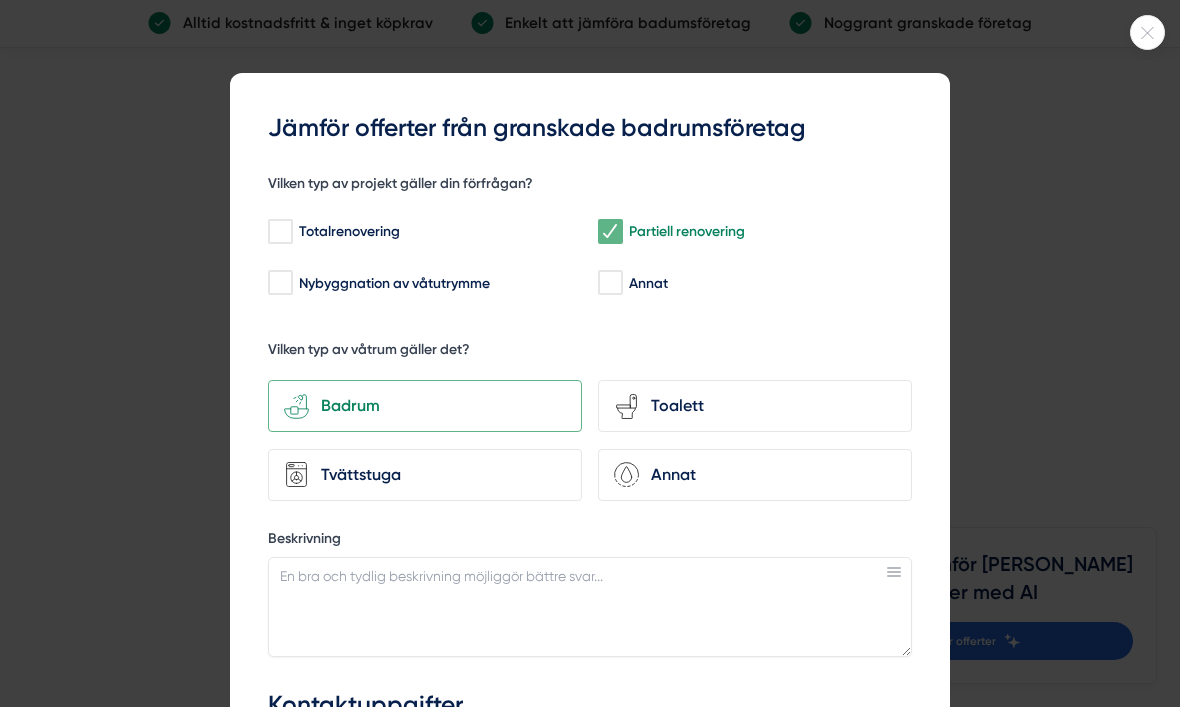 click at bounding box center (590, 353) 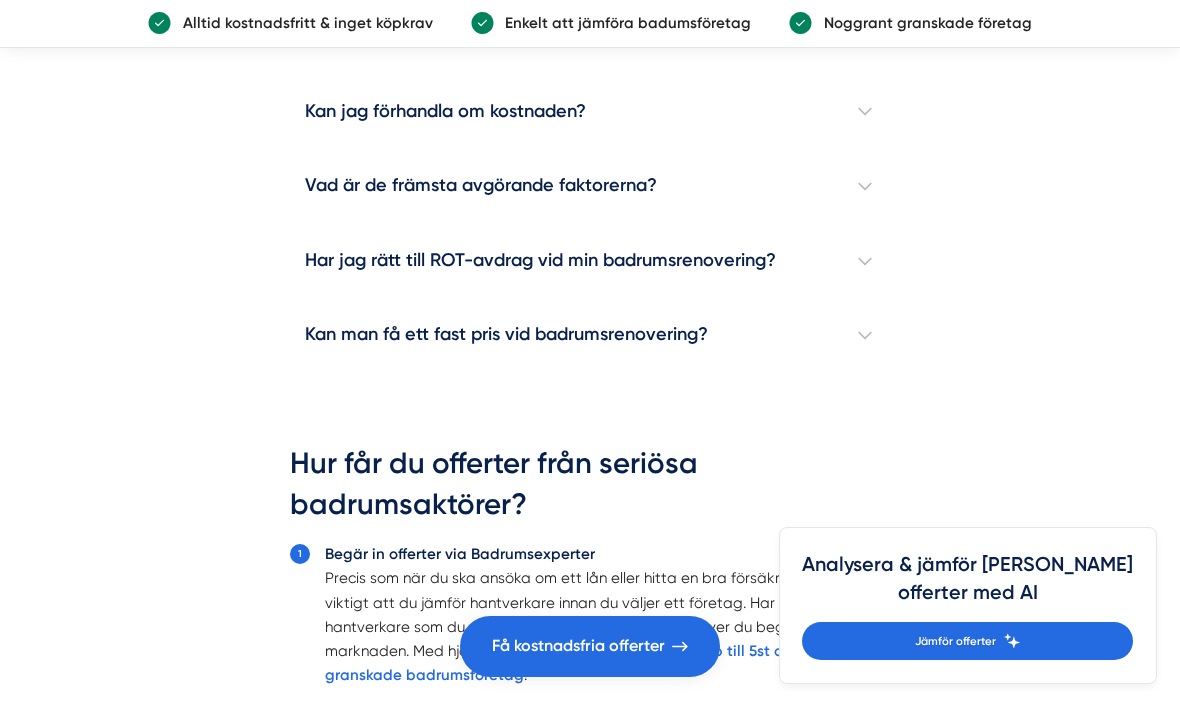 click on "Har jag rätt till ROT-avdrag vid min badrumsrenovering?" at bounding box center [590, 261] 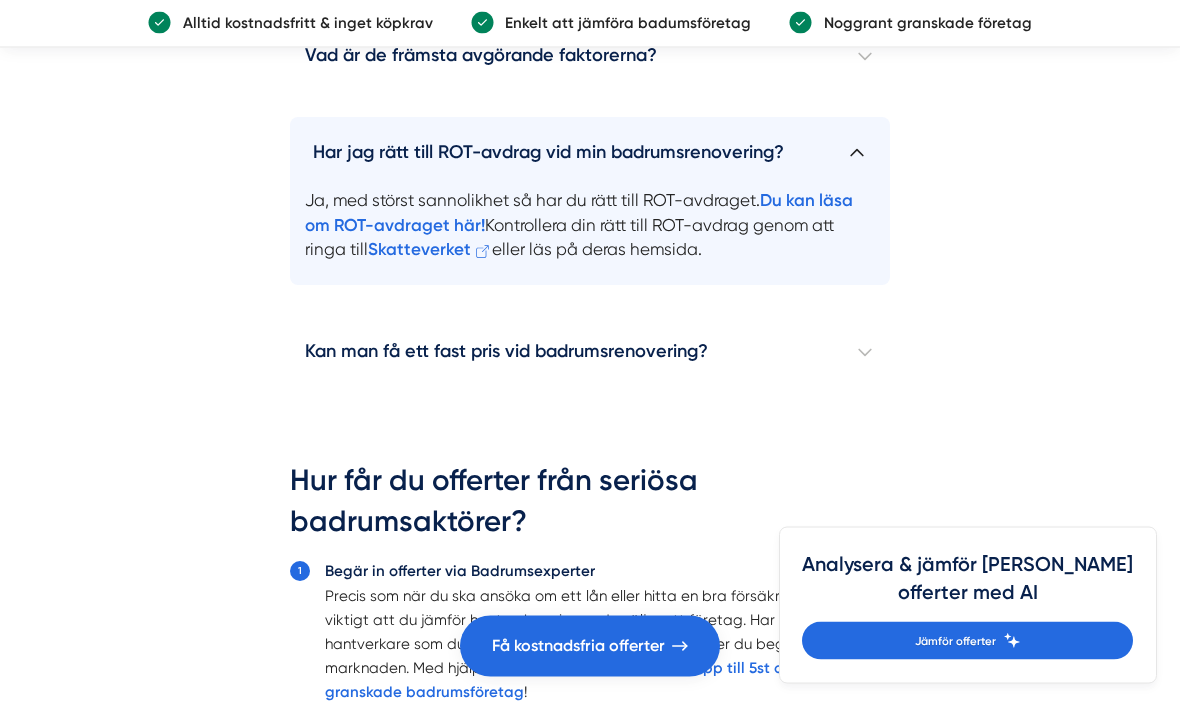 scroll, scrollTop: 5873, scrollLeft: 0, axis: vertical 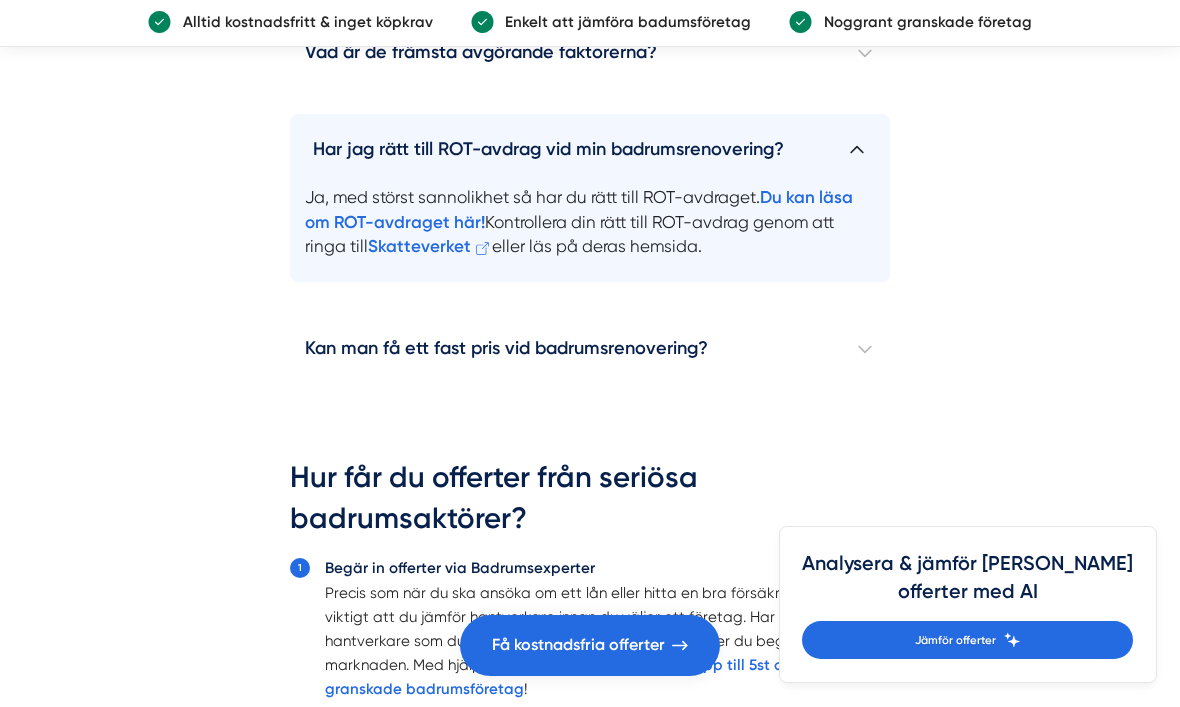 click on "Ja, med störst sannolikhet så har du rätt till ROT-avdraget.  Du kan läsa om ROT-avdraget här!  Kontrollera din rätt till ROT-avdrag genom att ringa till  Skatteverket  eller läs på deras hemsida." at bounding box center (590, 228) 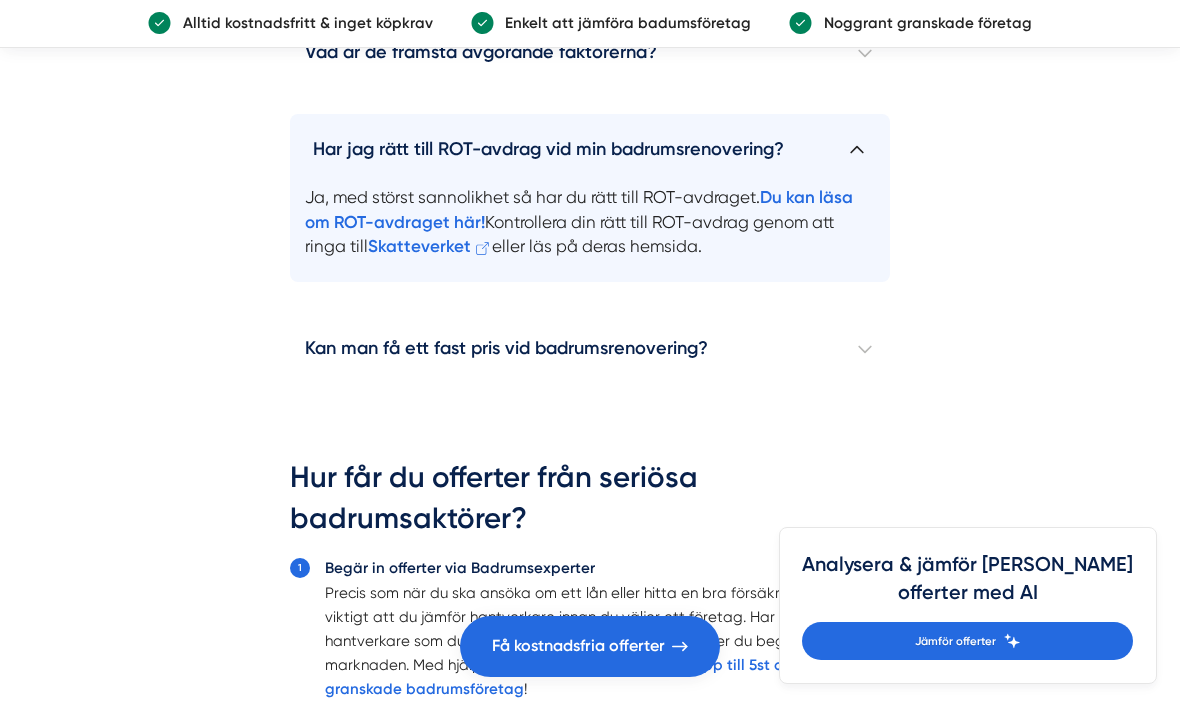 click on "Du kan läsa om ROT-avdraget här!" at bounding box center (579, 209) 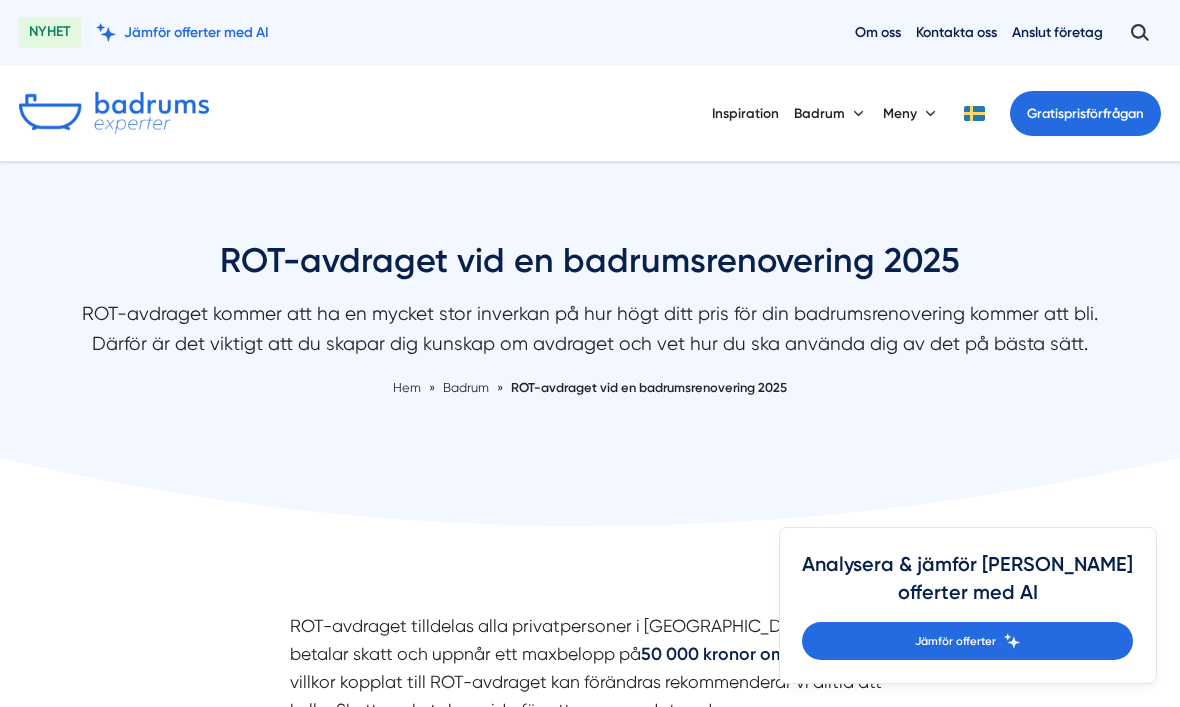 scroll, scrollTop: 0, scrollLeft: 0, axis: both 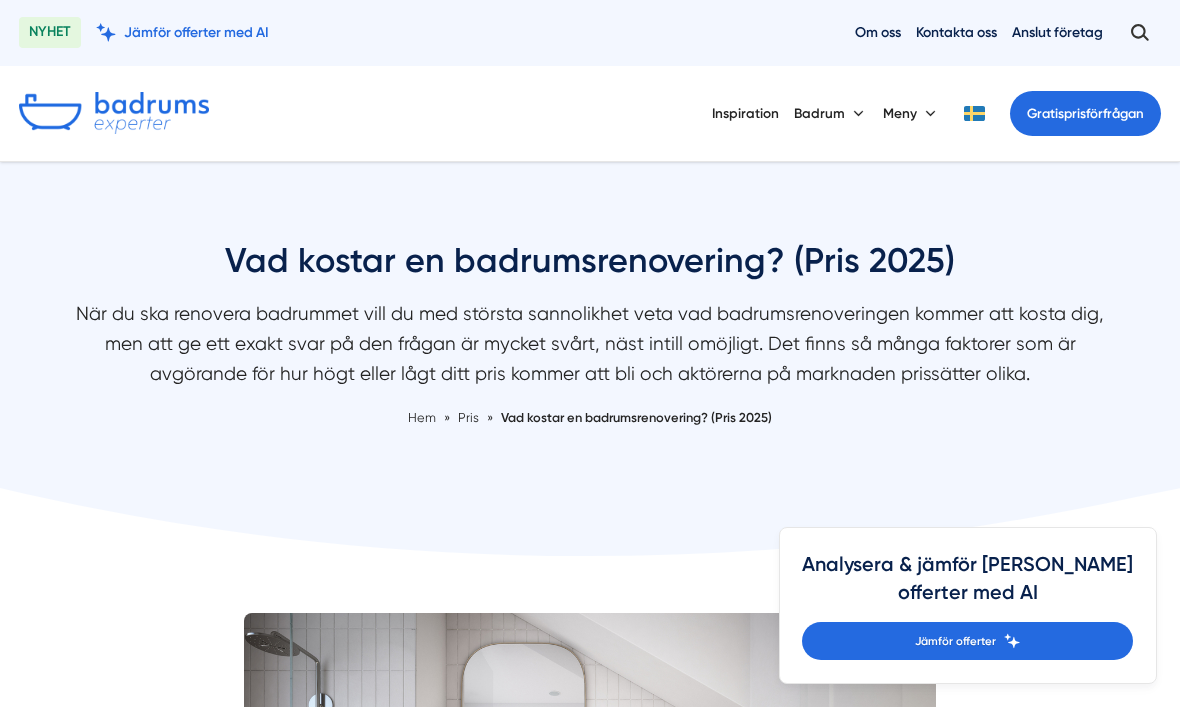 click on "Badrum" at bounding box center (831, 113) 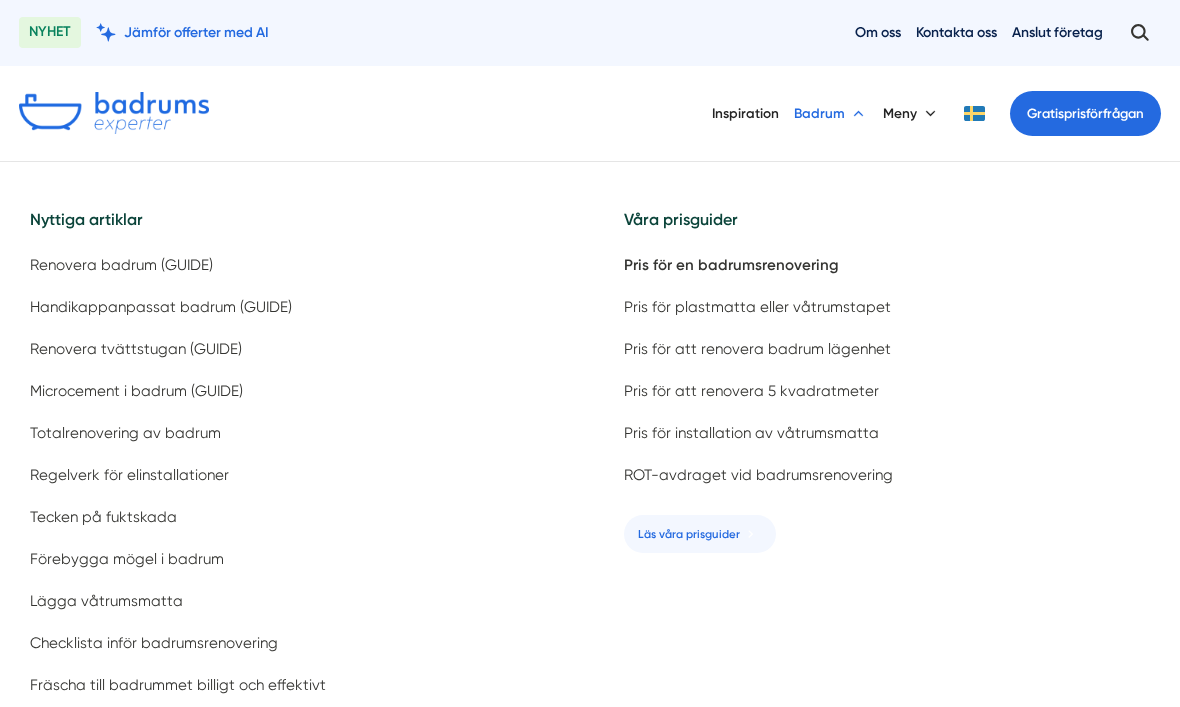click on "Renovera badrum (GUIDE)" at bounding box center [121, 265] 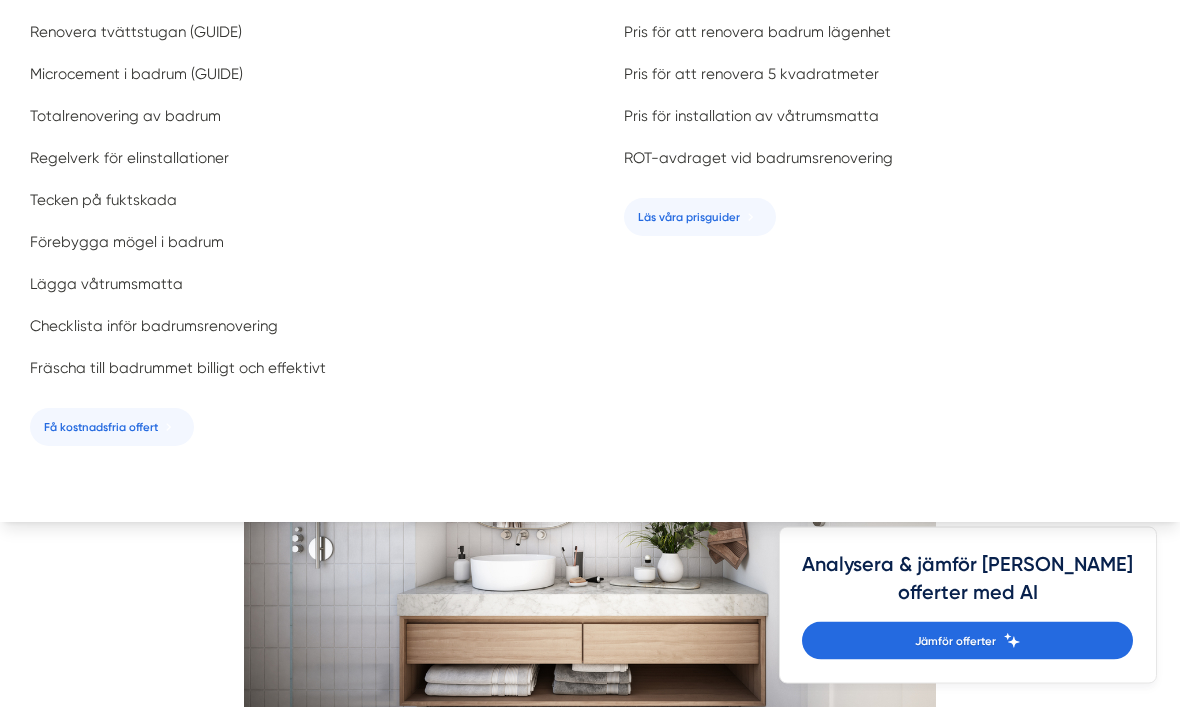 scroll, scrollTop: 319, scrollLeft: 0, axis: vertical 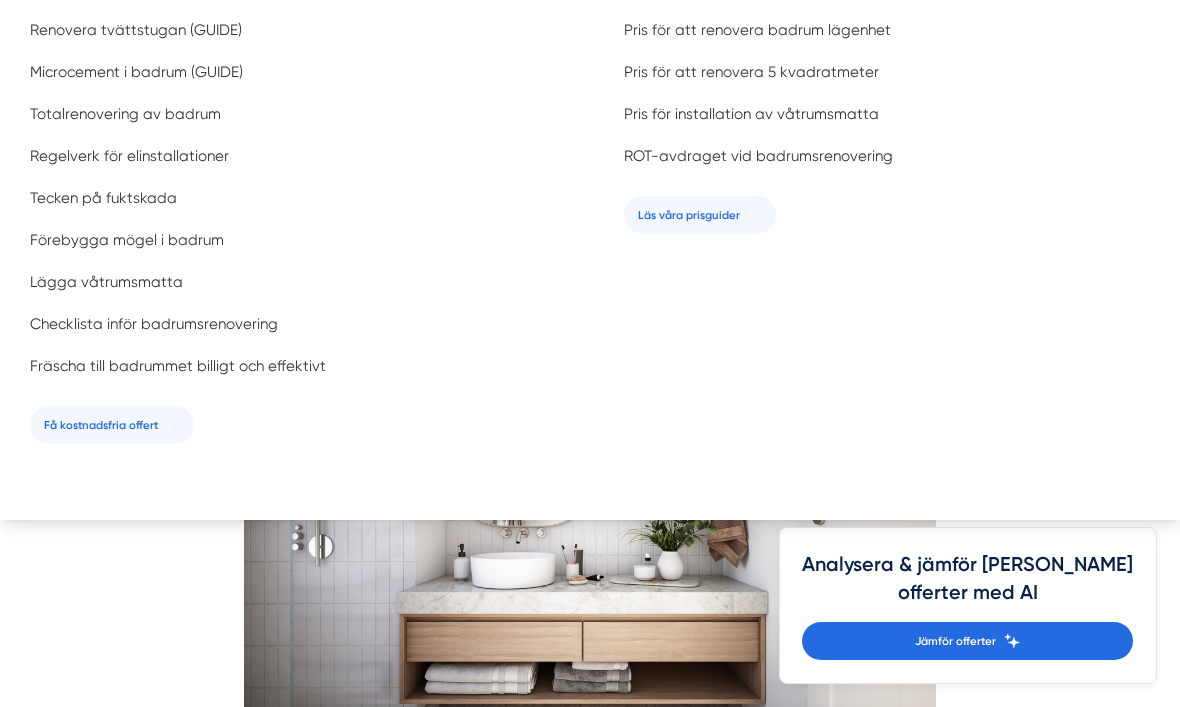 click on "Fräscha till badrummet billigt och effektivt" at bounding box center [178, 366] 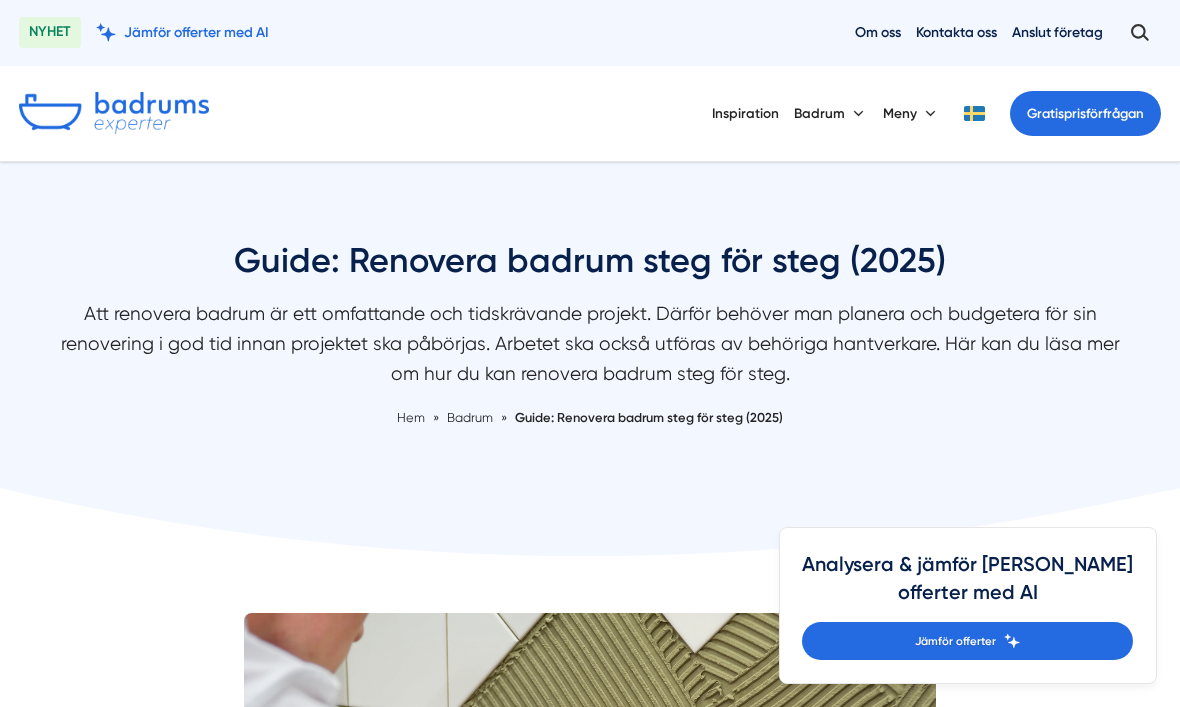 scroll, scrollTop: 0, scrollLeft: 0, axis: both 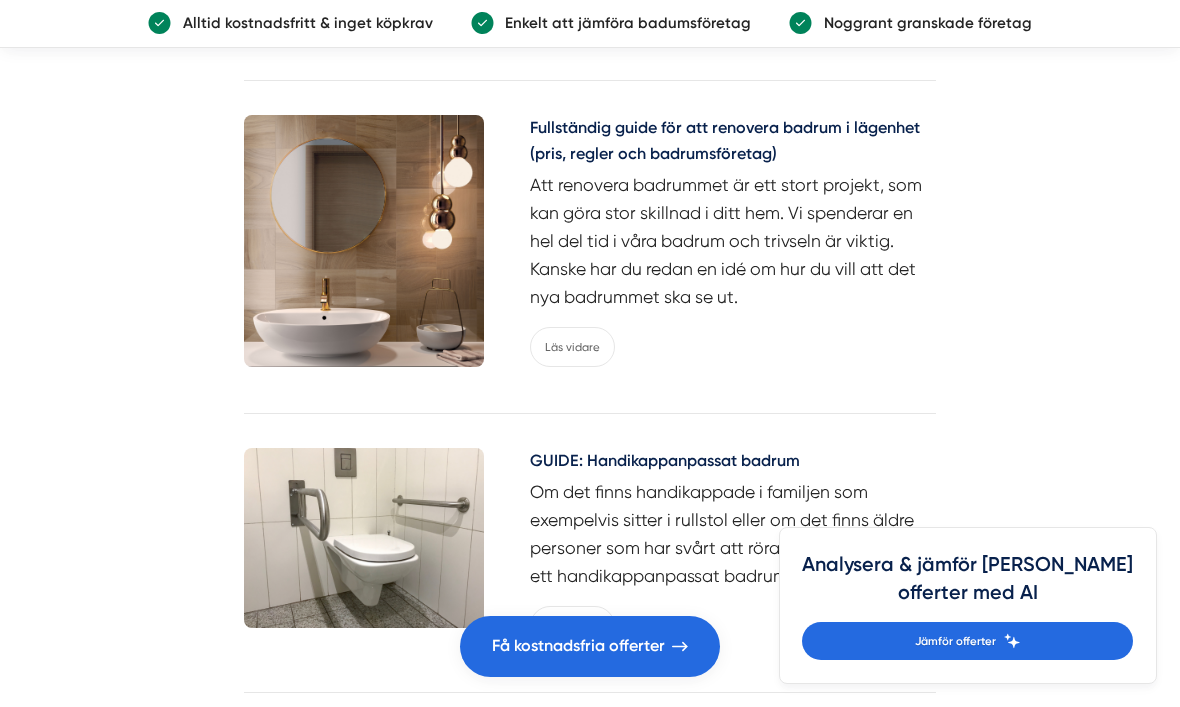 click on "Läs vidare" at bounding box center [572, 626] 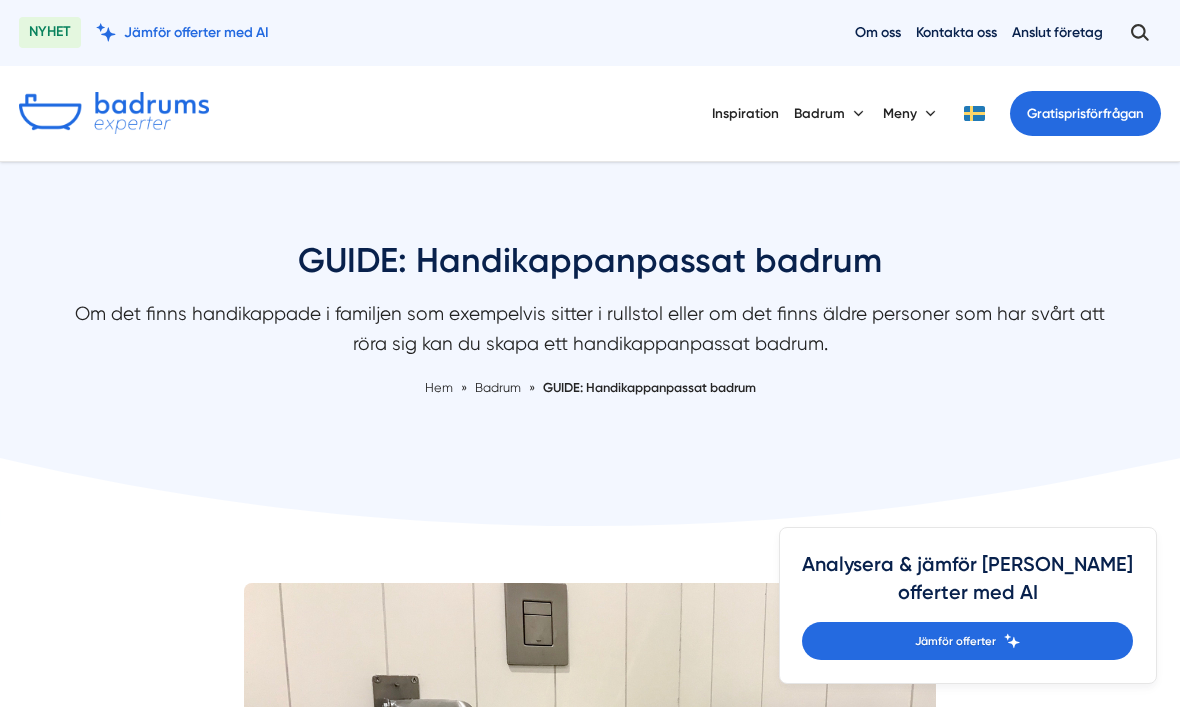 scroll, scrollTop: 0, scrollLeft: 0, axis: both 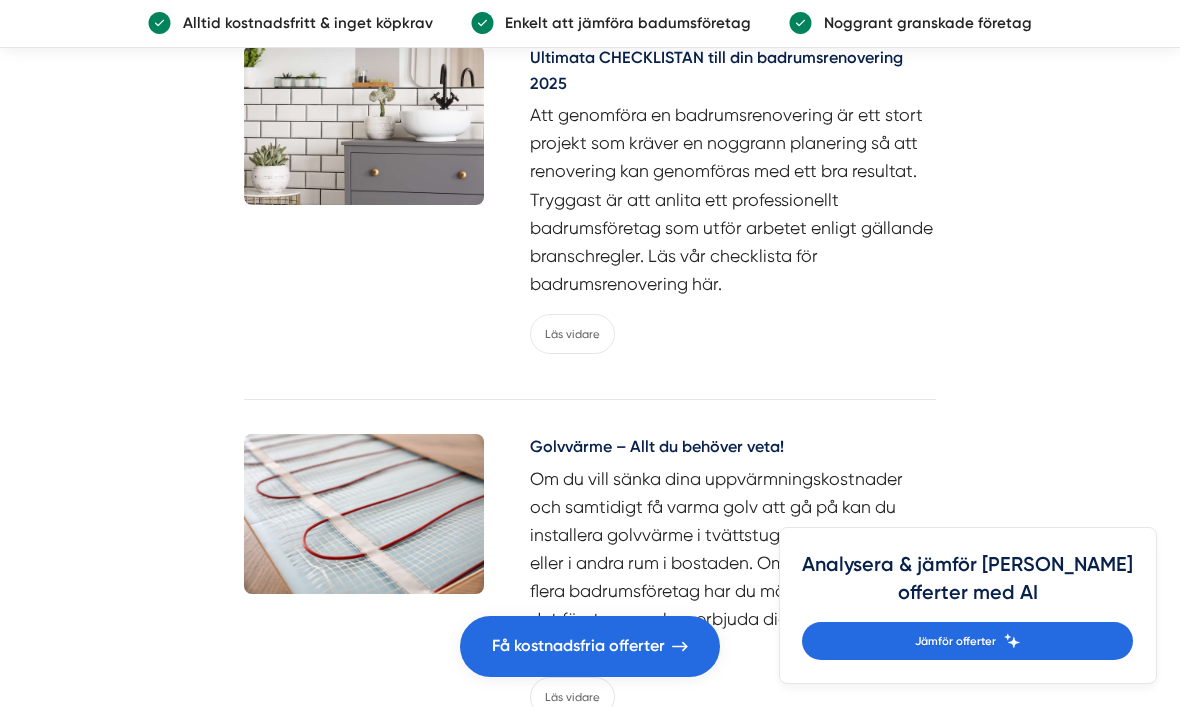 click on "Ultimata CHECKLISTAN till din badrumsrenovering 2025" at bounding box center [733, 73] 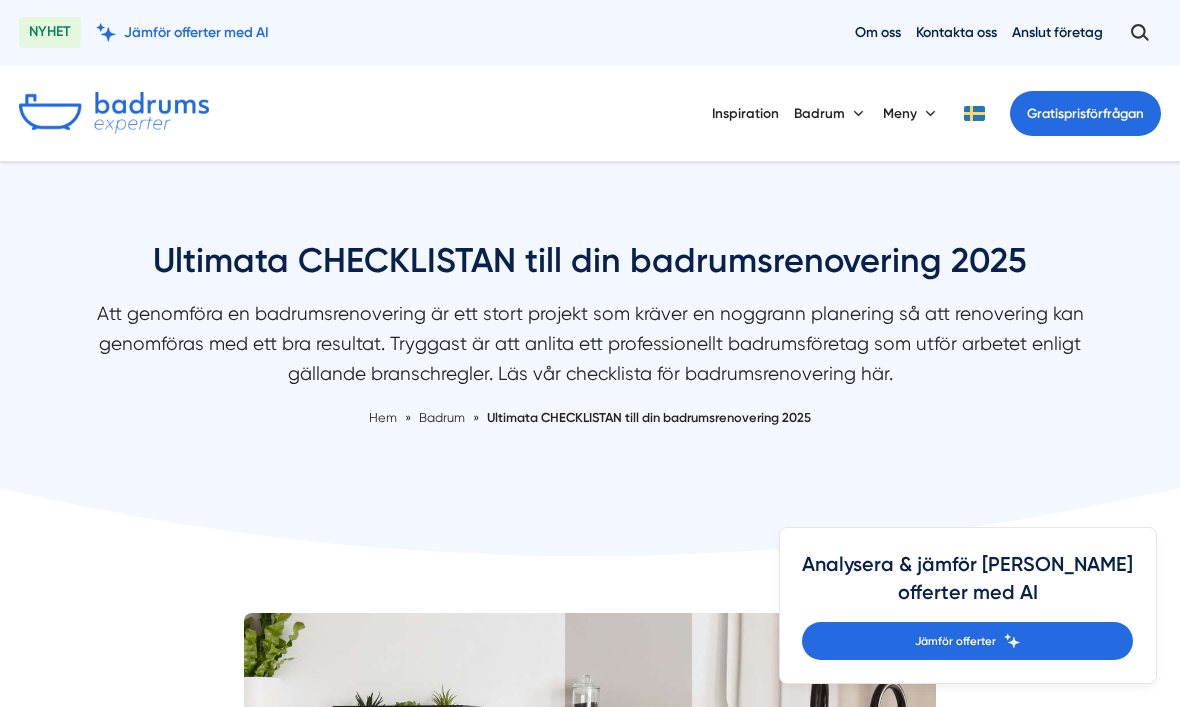 scroll, scrollTop: 0, scrollLeft: 0, axis: both 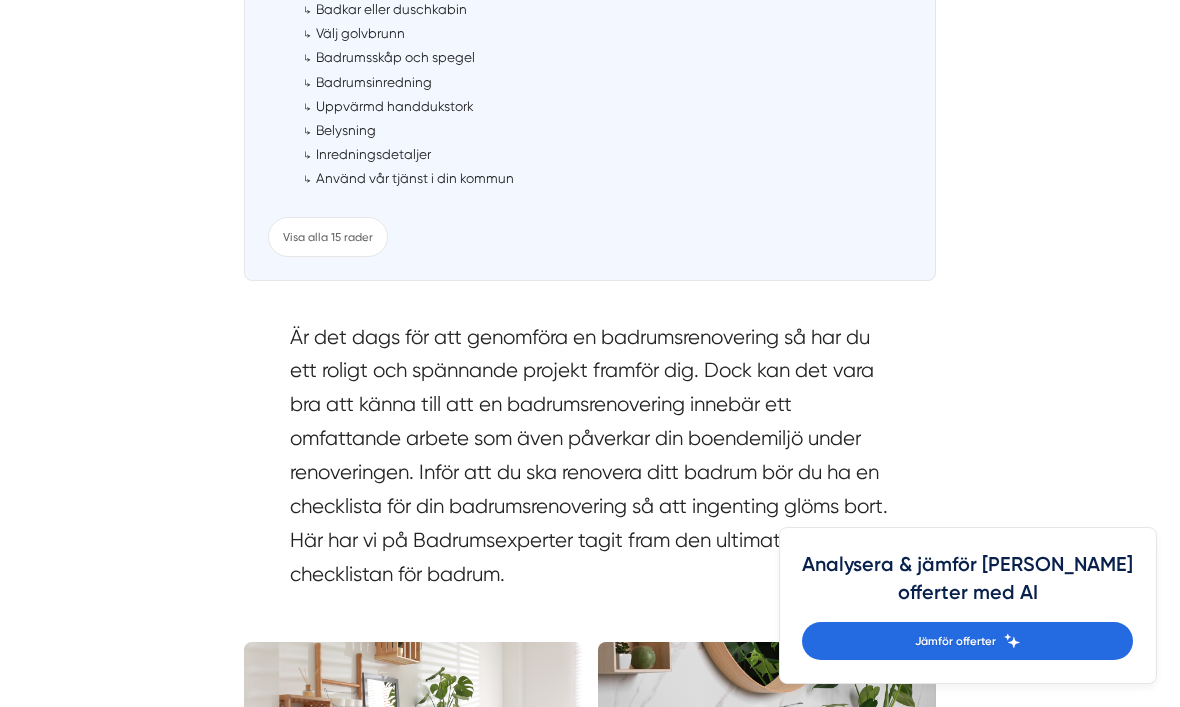 click on "Visa alla 15 rader" at bounding box center (328, 237) 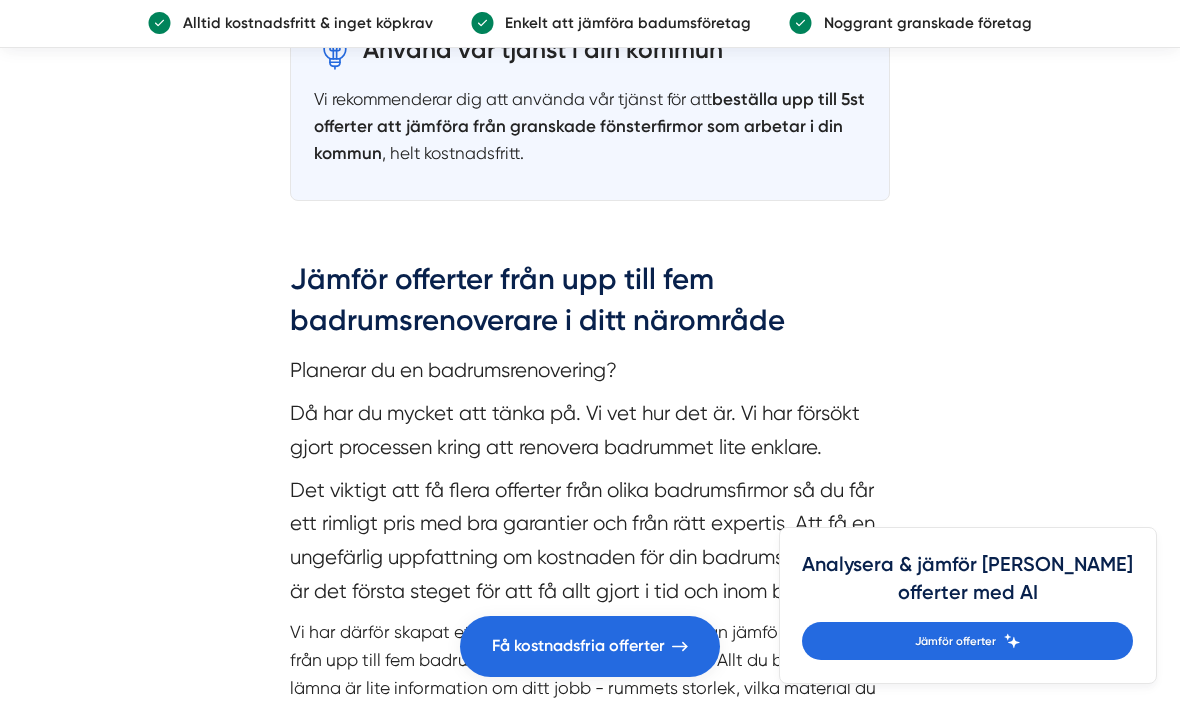 scroll, scrollTop: 10517, scrollLeft: 0, axis: vertical 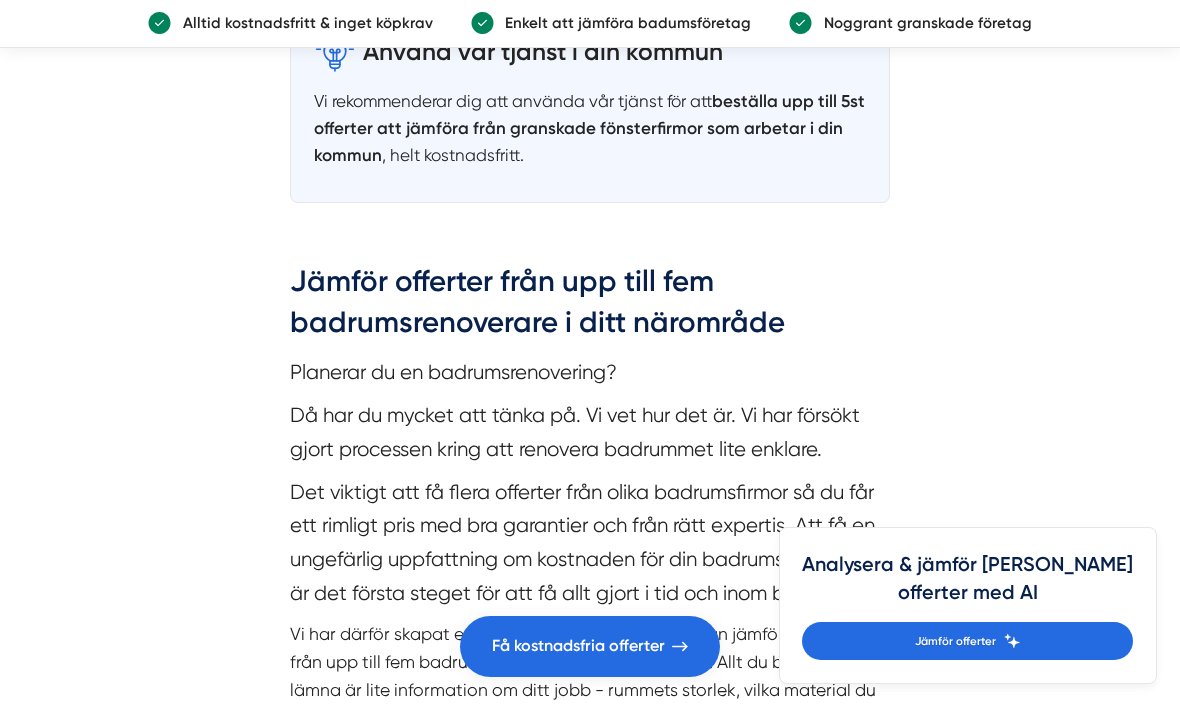 click on "beställa upp till 5st offerter att jämföra från granskade fönsterfirmor som arbetar i din kommun" at bounding box center [589, 128] 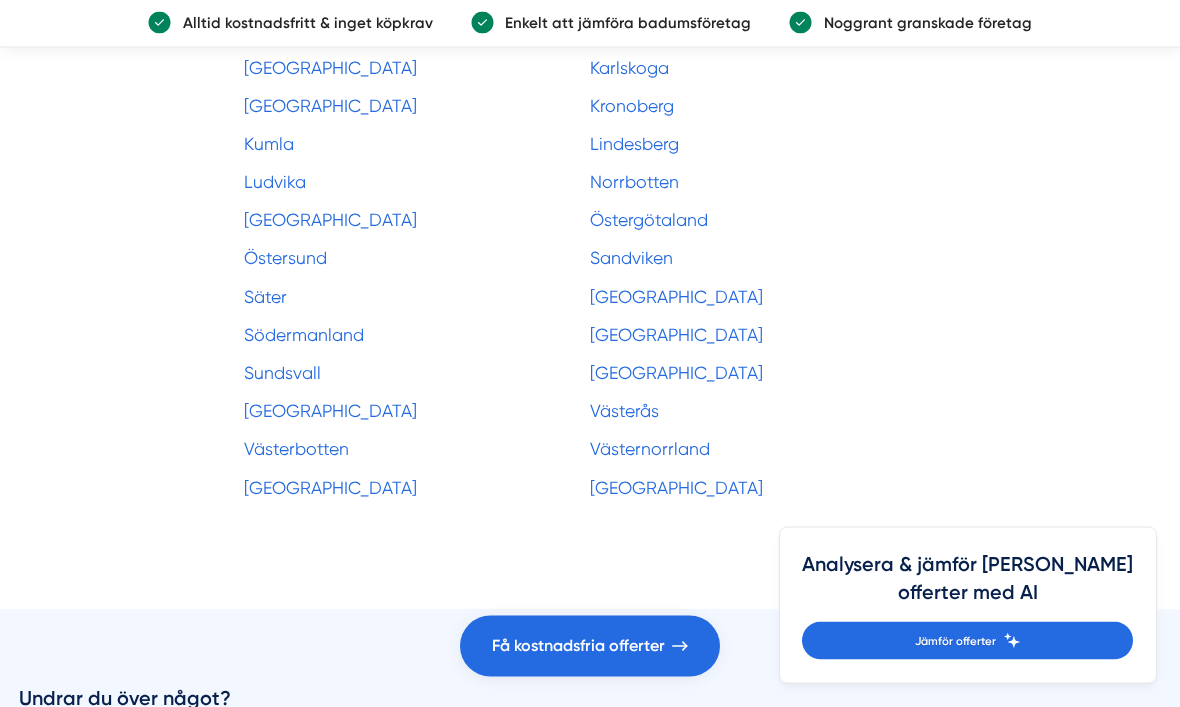scroll, scrollTop: 15498, scrollLeft: 0, axis: vertical 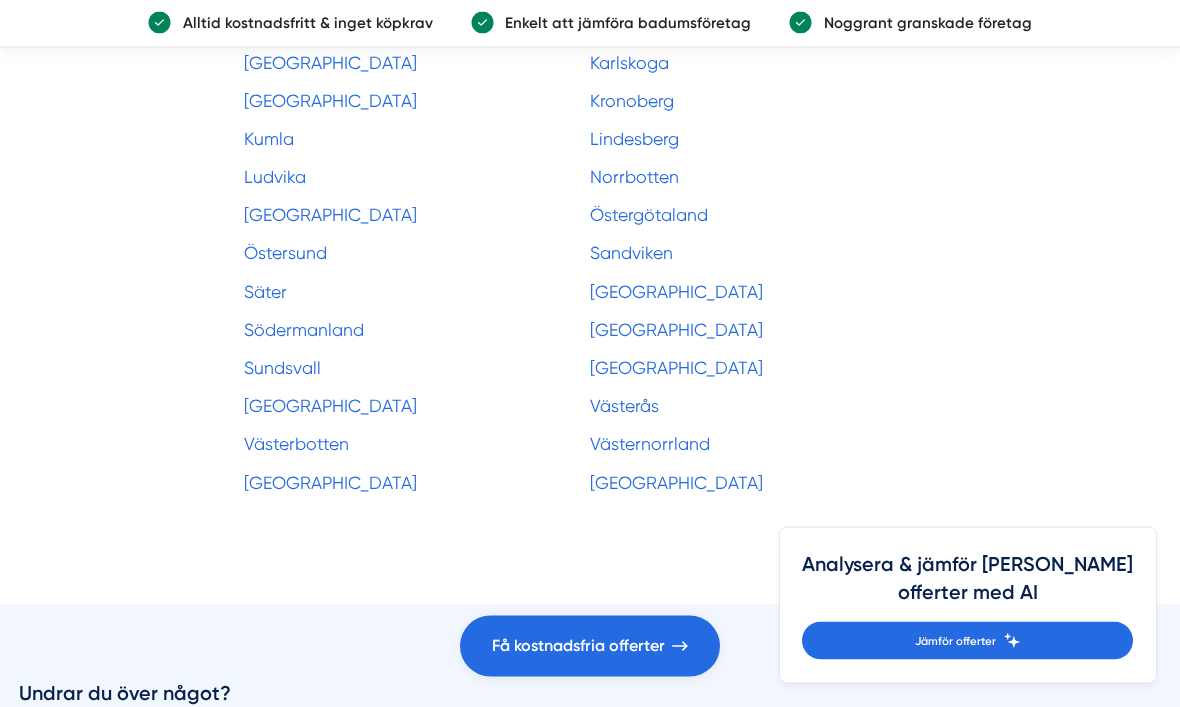 click on "Skåne" at bounding box center [676, 293] 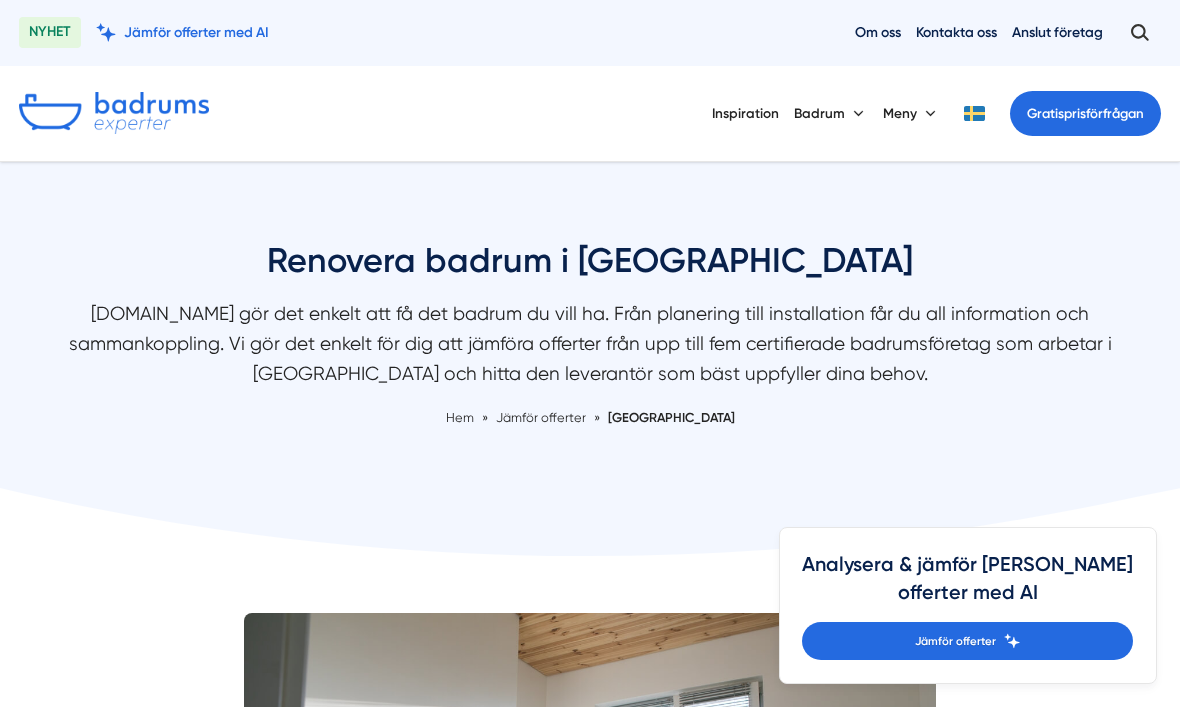 scroll, scrollTop: 0, scrollLeft: 0, axis: both 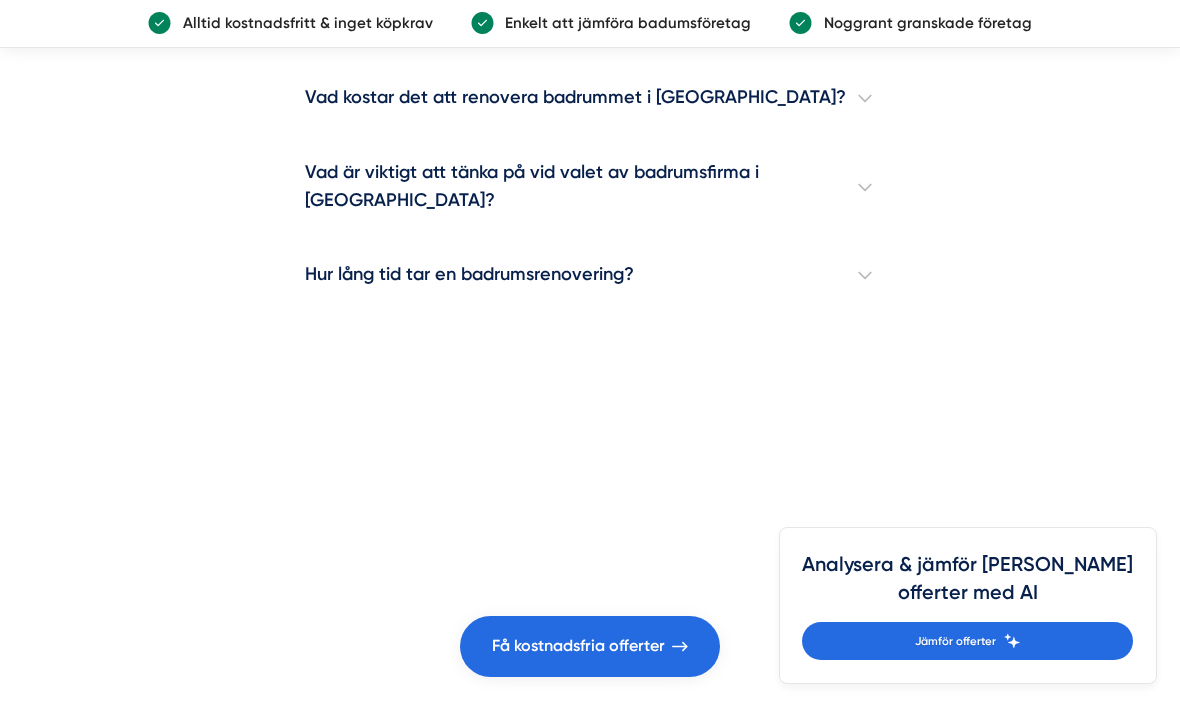 click on "Vad är viktigt att tänka på vid valet av badrumsfirma i Skåne?" at bounding box center [590, 187] 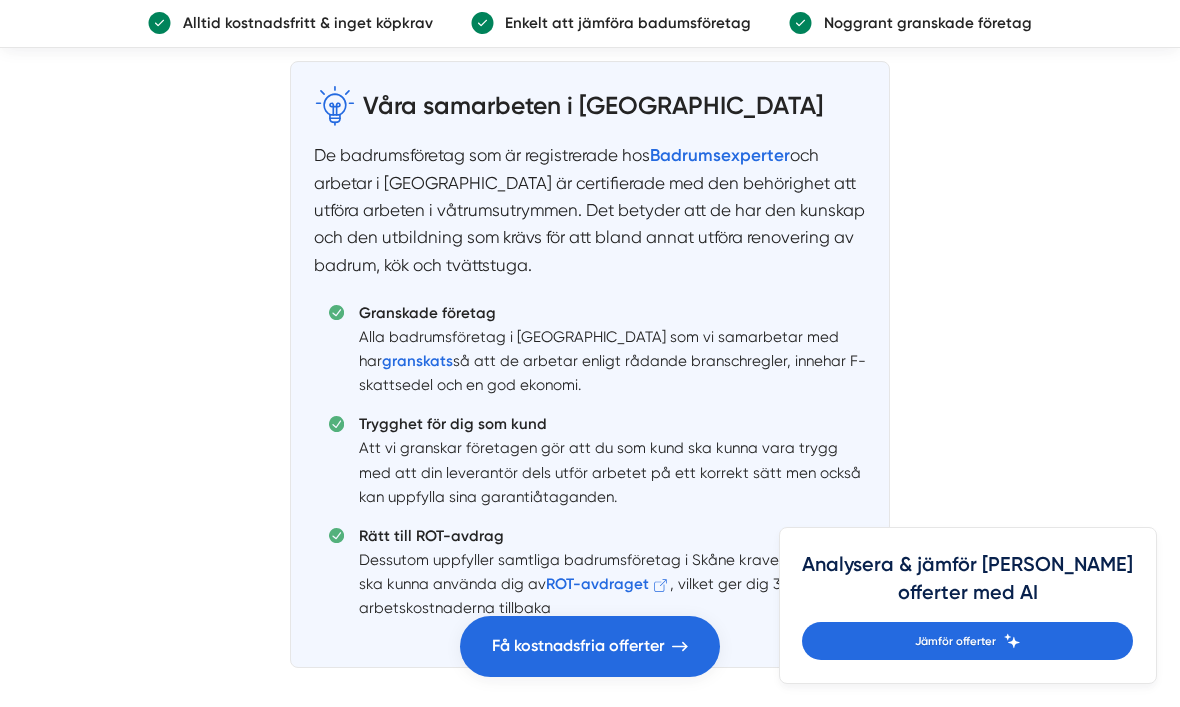 scroll, scrollTop: 5135, scrollLeft: 0, axis: vertical 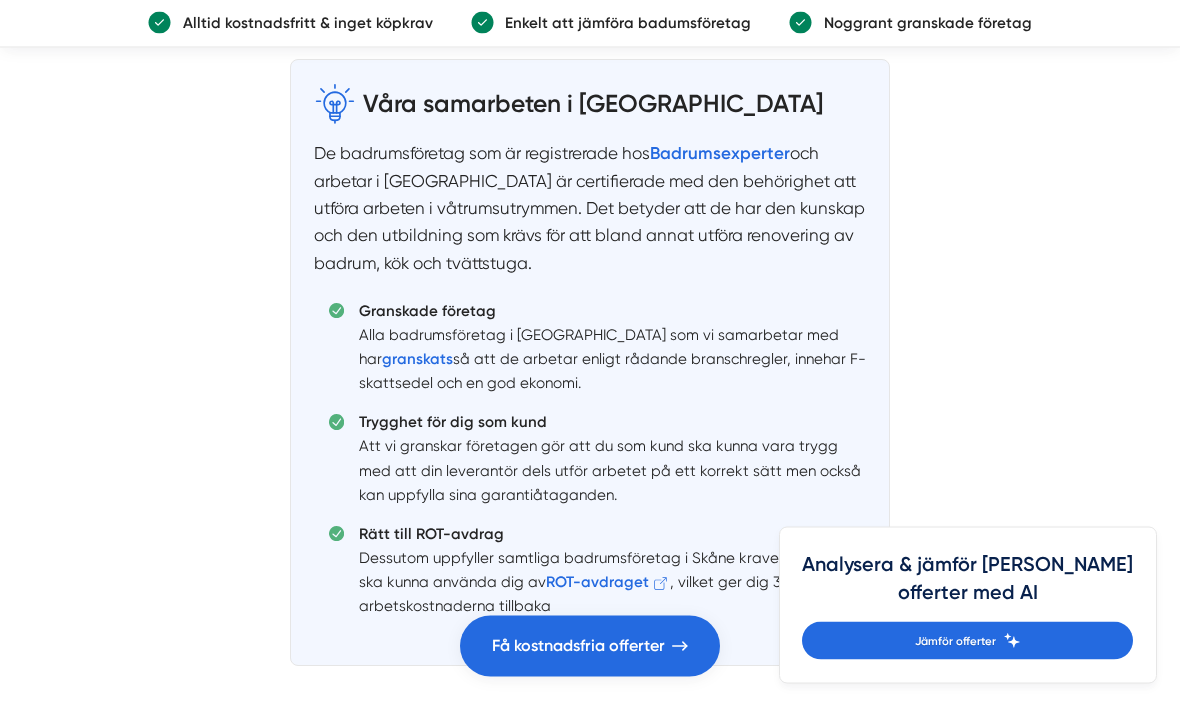 click on "granskats" at bounding box center [417, 360] 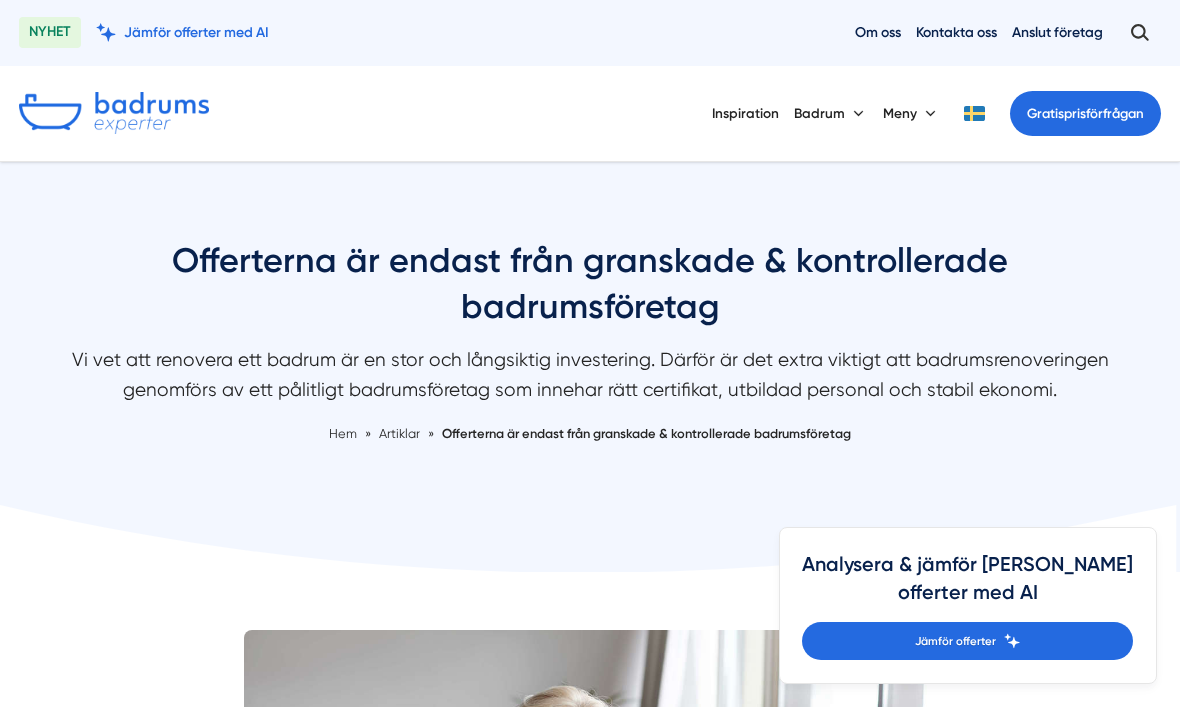 scroll, scrollTop: 0, scrollLeft: 0, axis: both 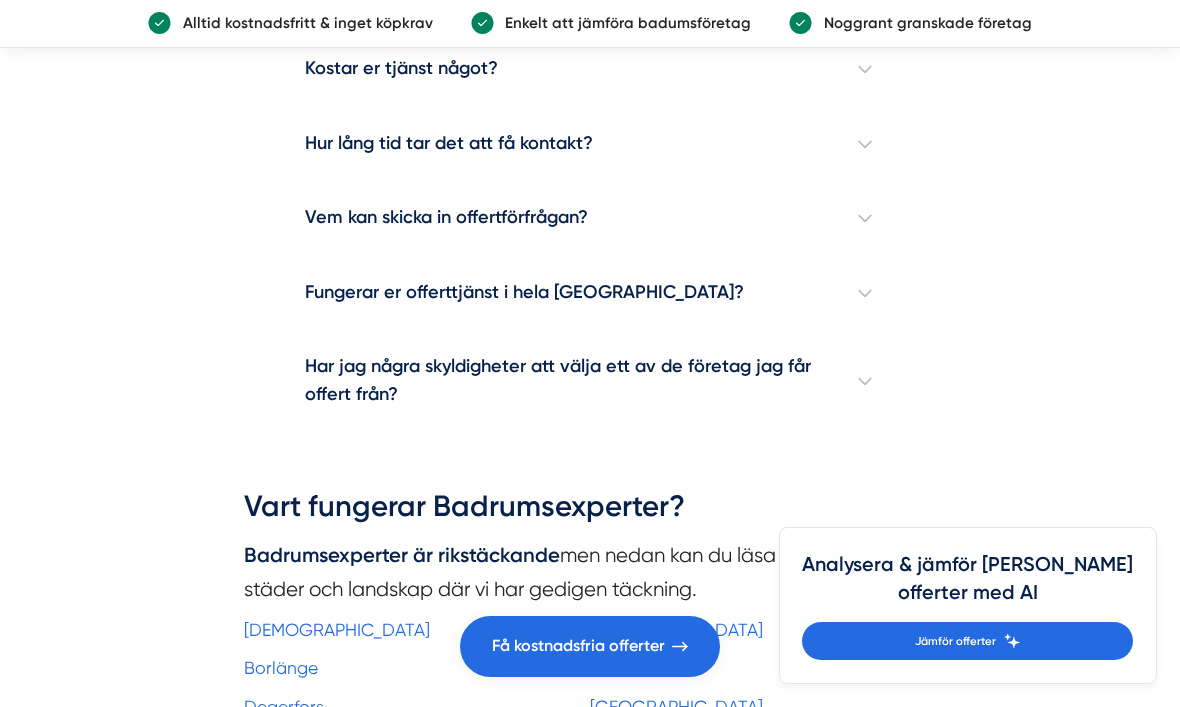 click on "Kostar er tjänst något?" at bounding box center (590, 69) 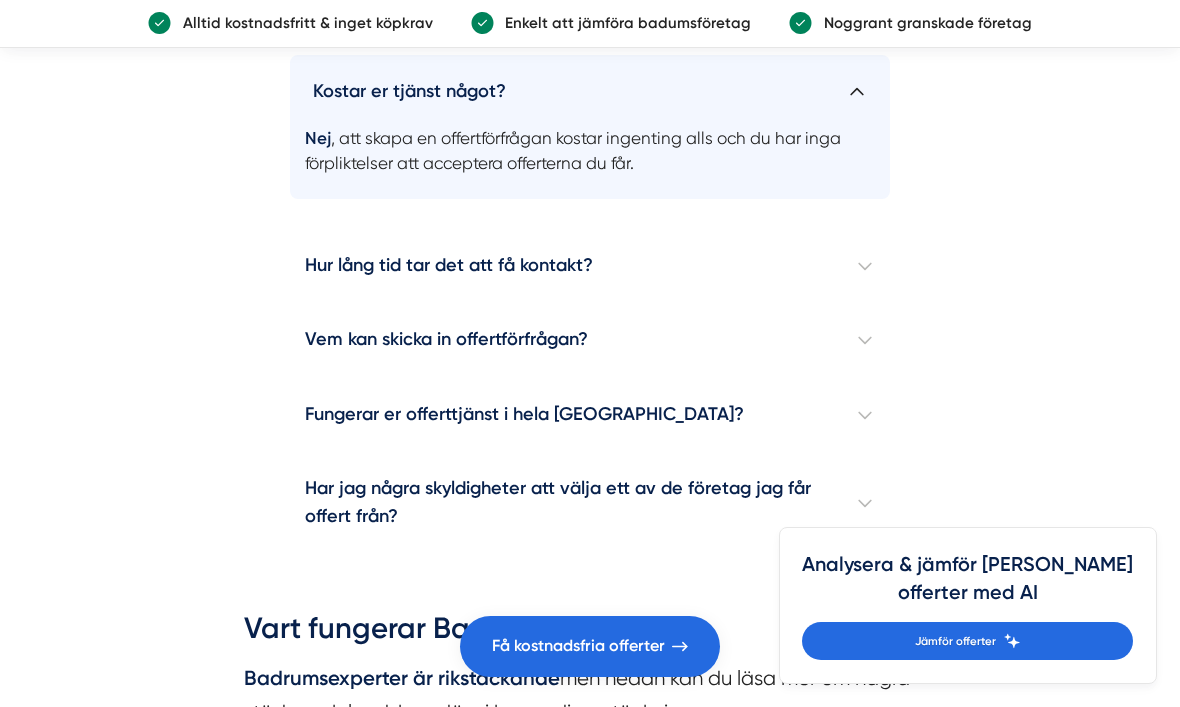 click on "Hur lång tid tar det att få kontakt?" at bounding box center (590, 266) 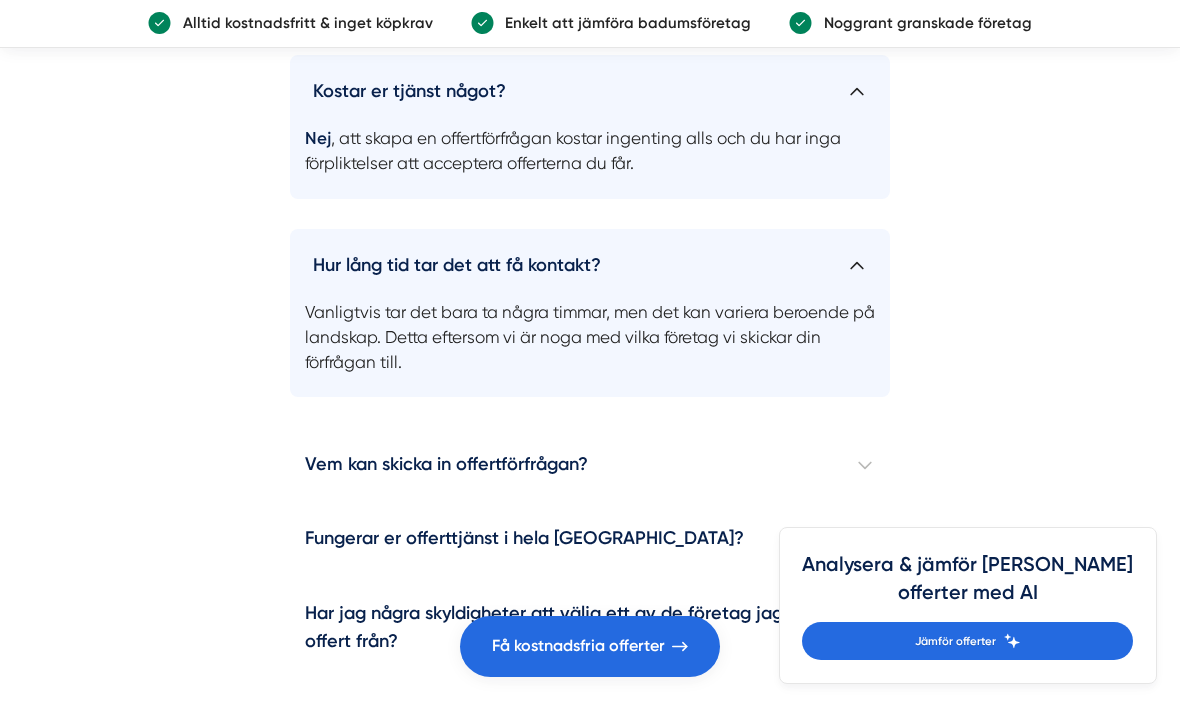 click on "Vem kan skicka in offertförfrågan?" at bounding box center (590, 465) 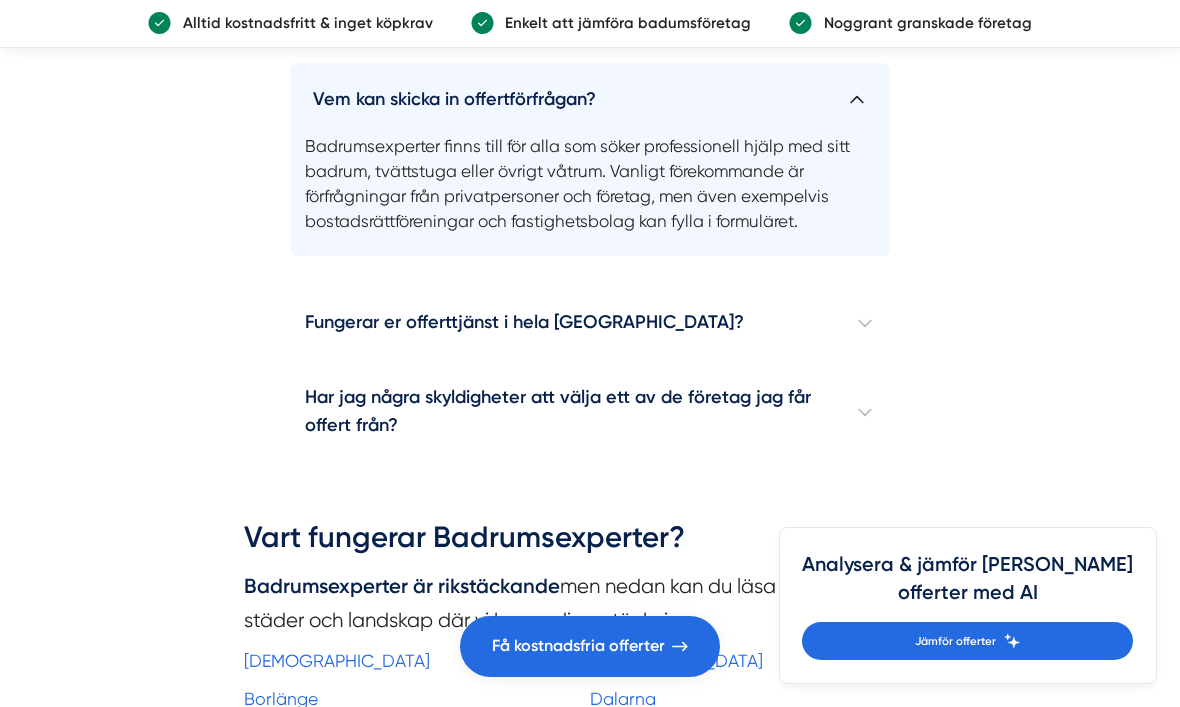 scroll, scrollTop: 4249, scrollLeft: 0, axis: vertical 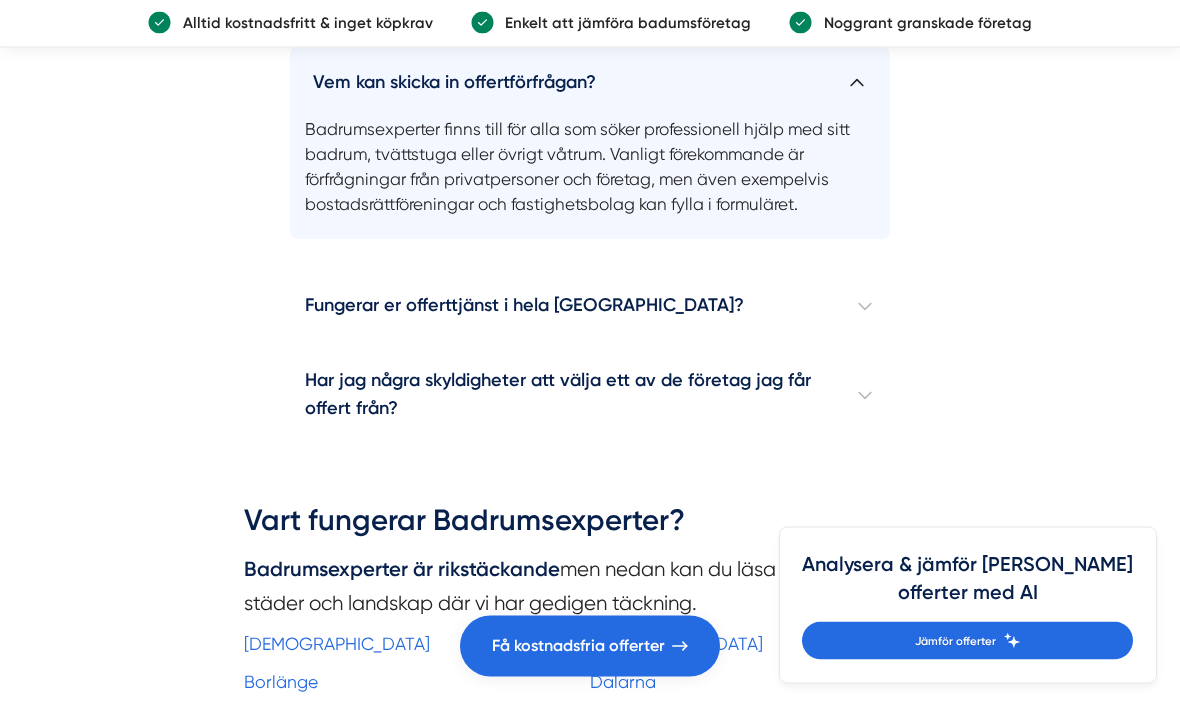 click on "Fungerar er offerttjänst i hela [GEOGRAPHIC_DATA]?" at bounding box center [590, 307] 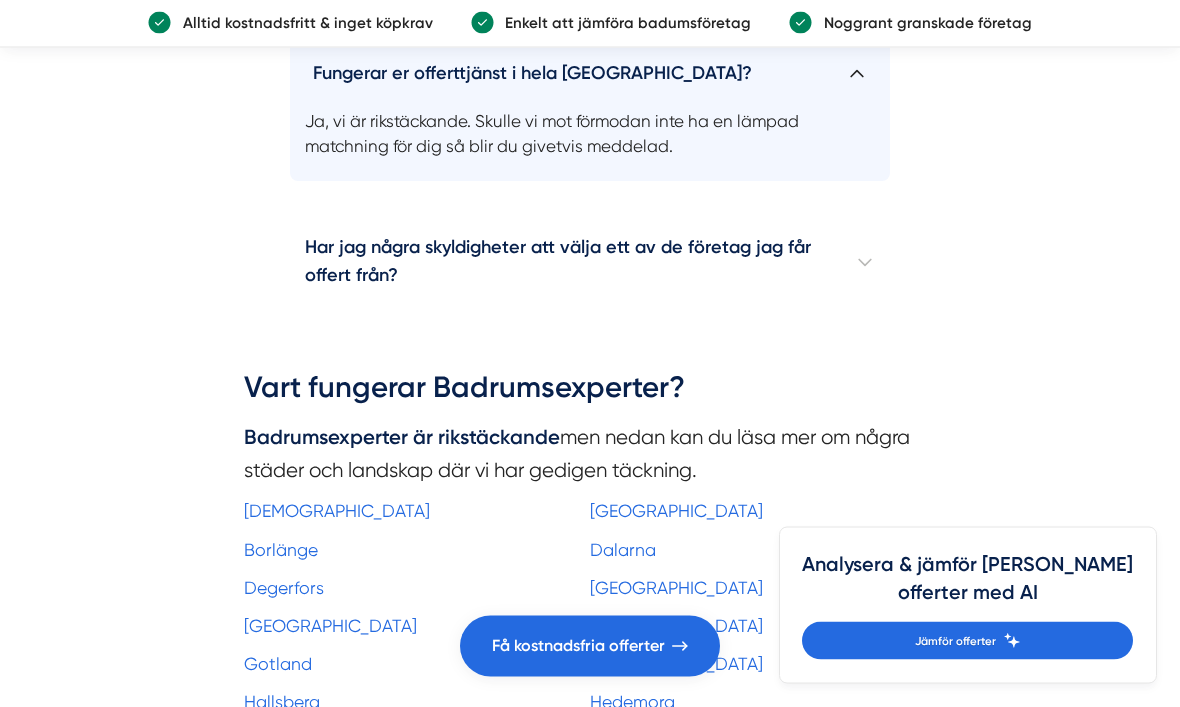 scroll, scrollTop: 4482, scrollLeft: 0, axis: vertical 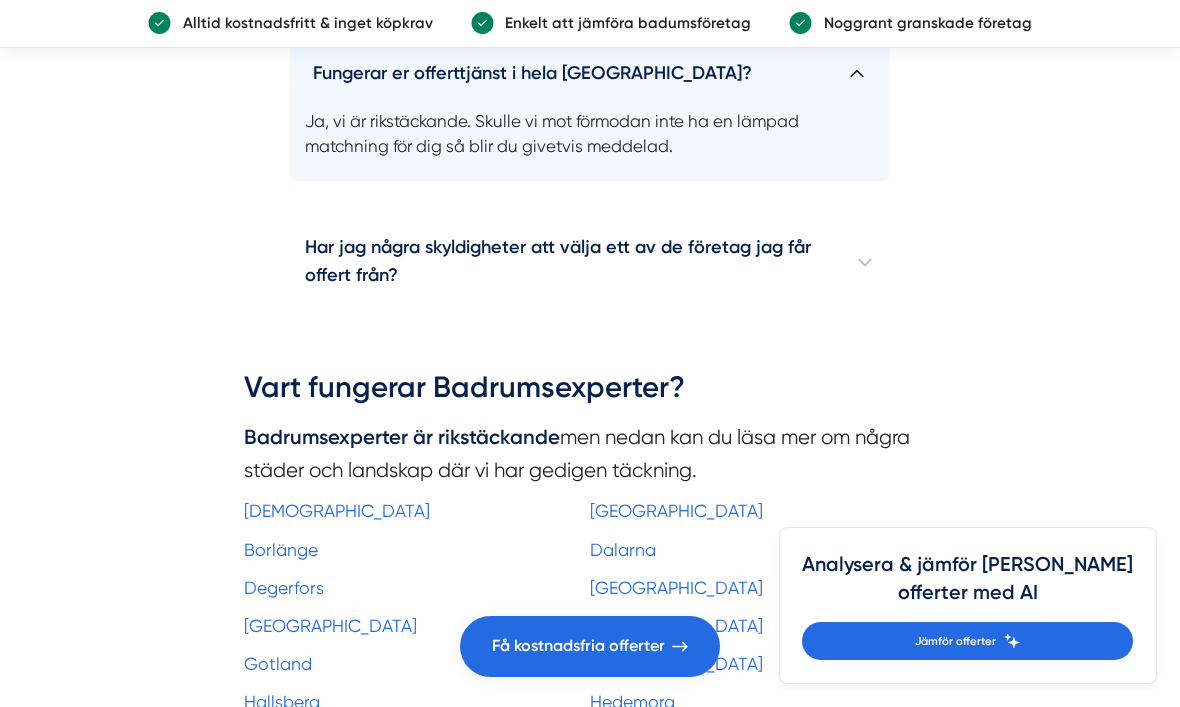click on "Har jag några skyldigheter att välja ett av de företag jag får offert från?" at bounding box center [590, 263] 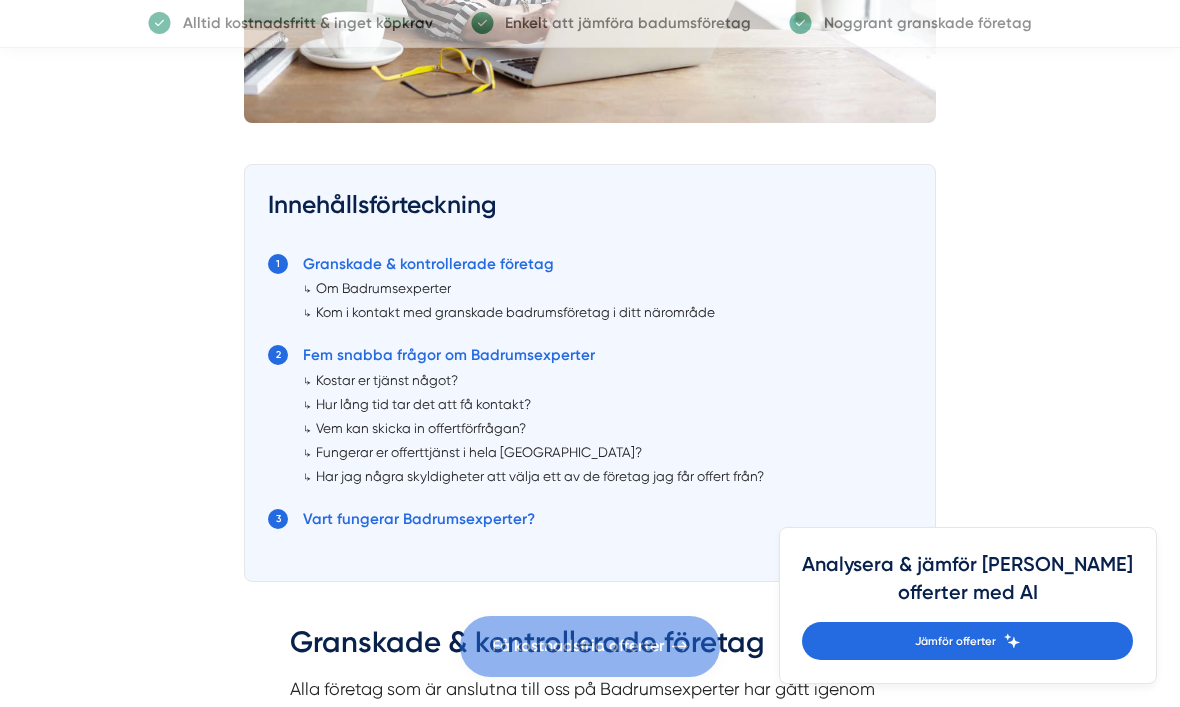 scroll, scrollTop: 0, scrollLeft: 0, axis: both 